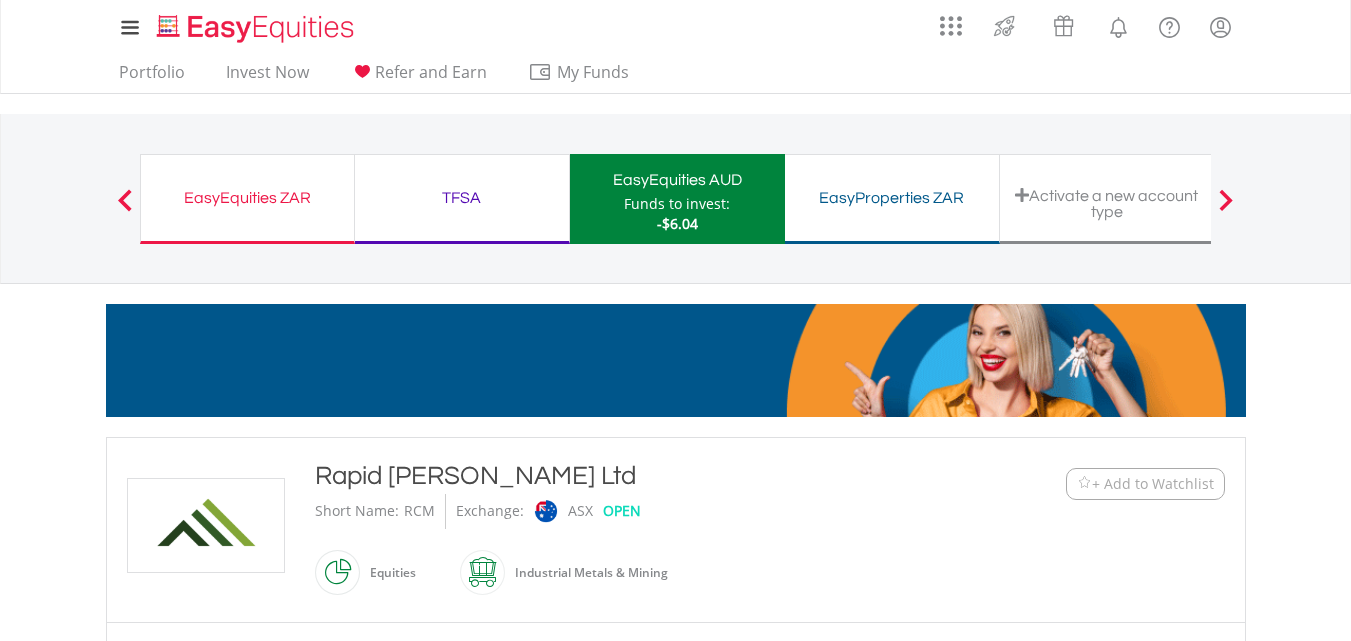 scroll, scrollTop: 200, scrollLeft: 0, axis: vertical 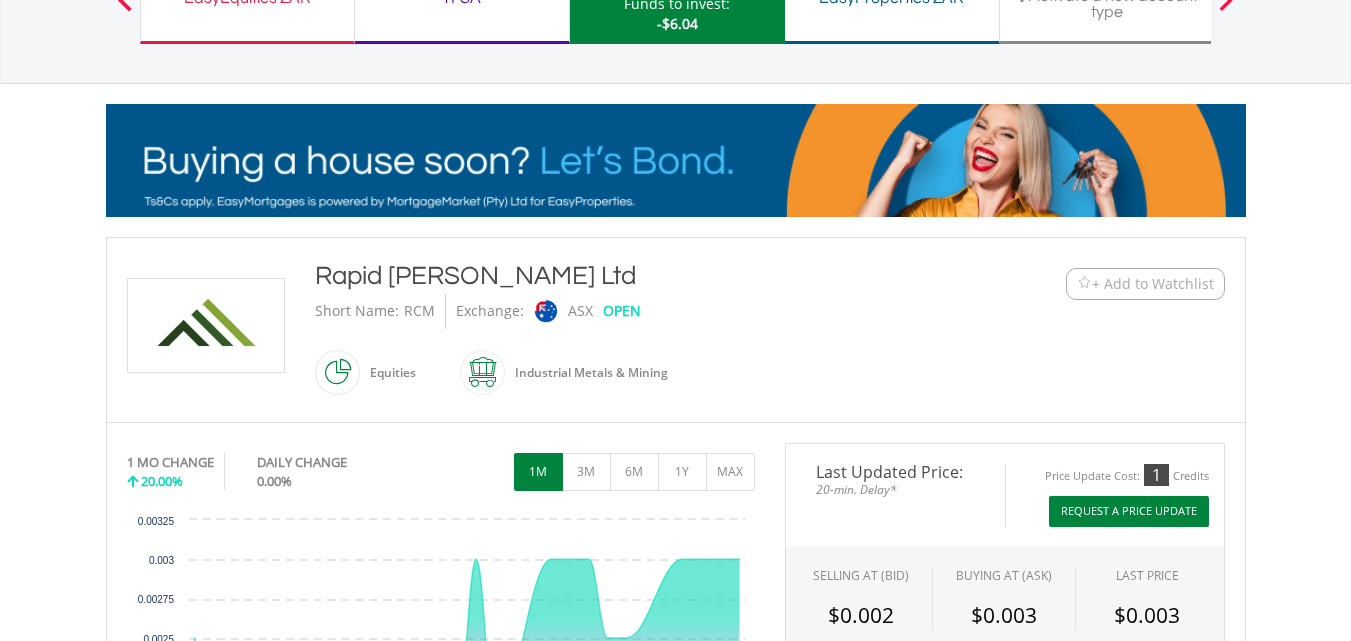 click on "+ Add to Watchlist" at bounding box center (1153, 284) 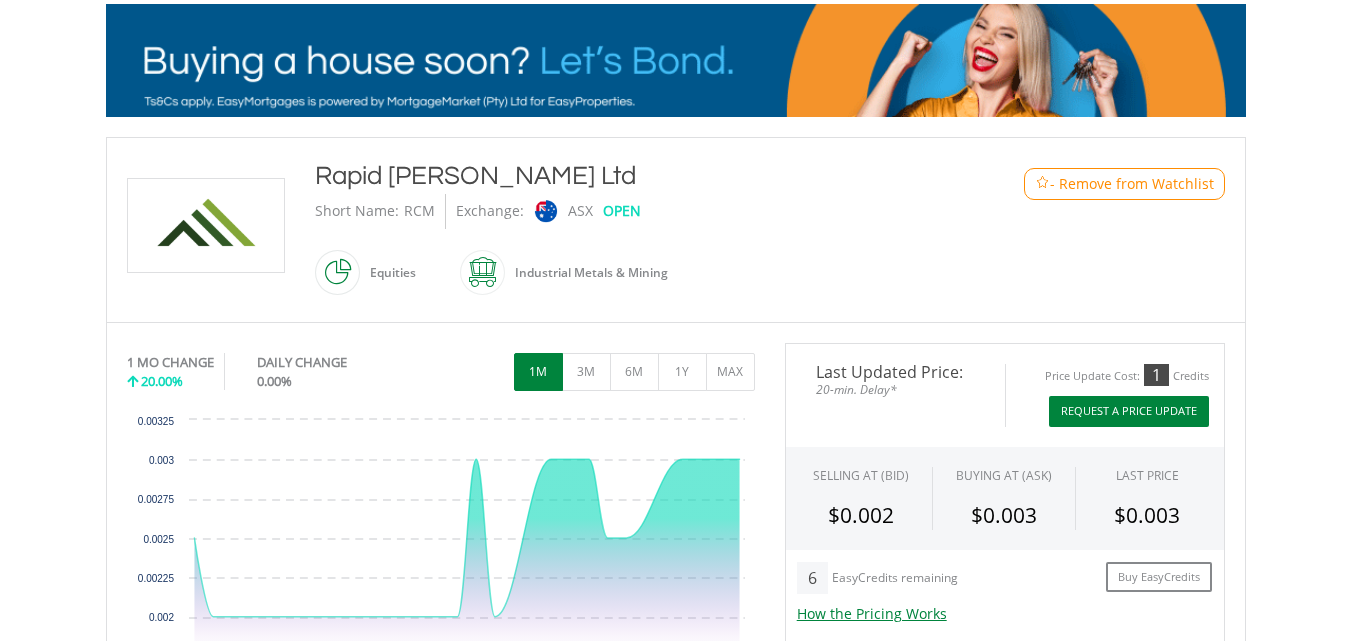 scroll, scrollTop: 400, scrollLeft: 0, axis: vertical 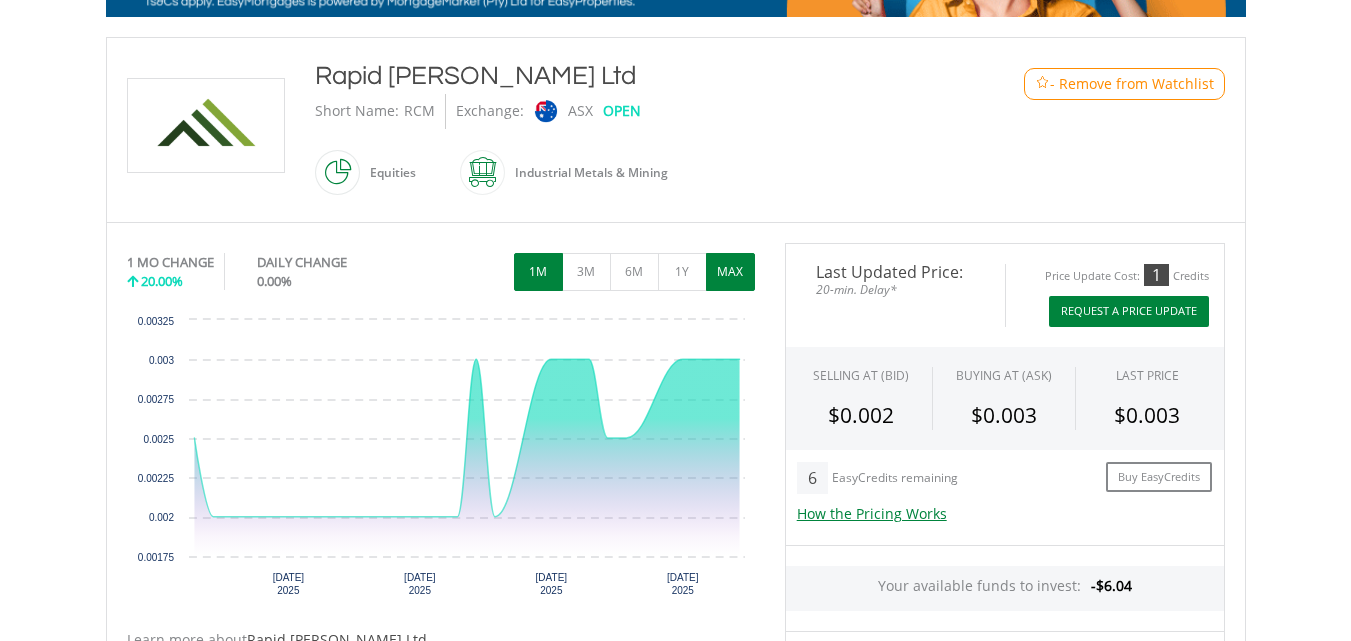 click on "MAX" at bounding box center (730, 272) 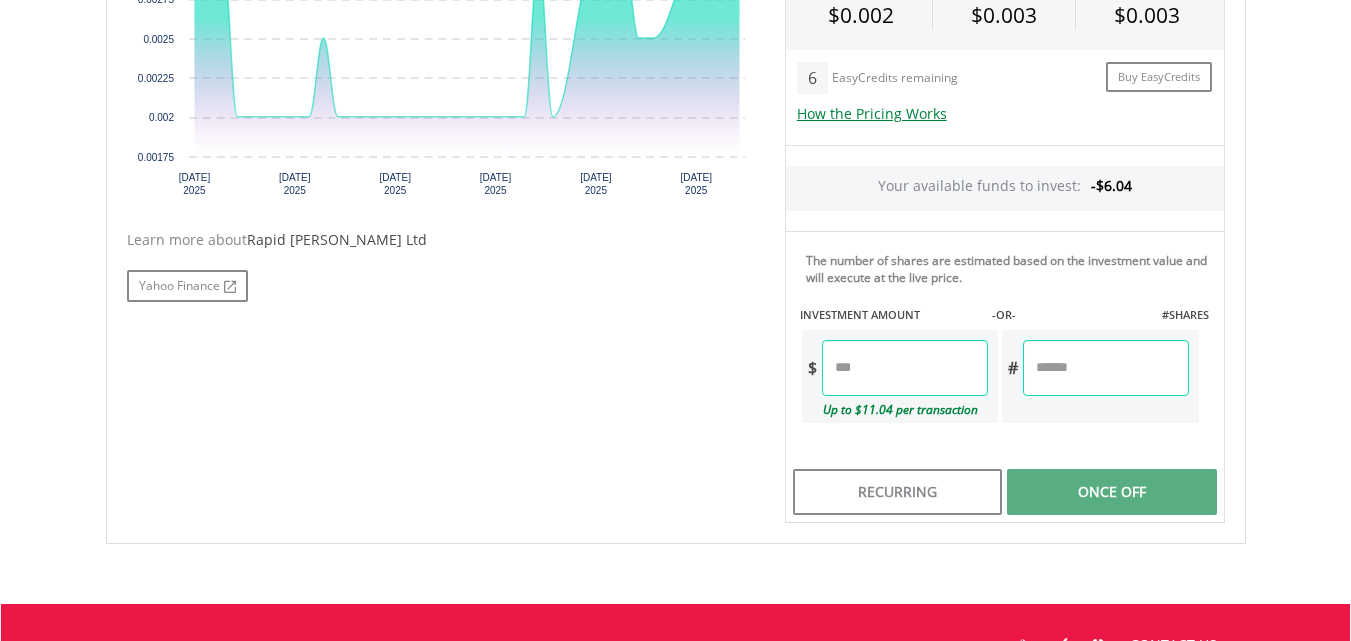 scroll, scrollTop: 700, scrollLeft: 0, axis: vertical 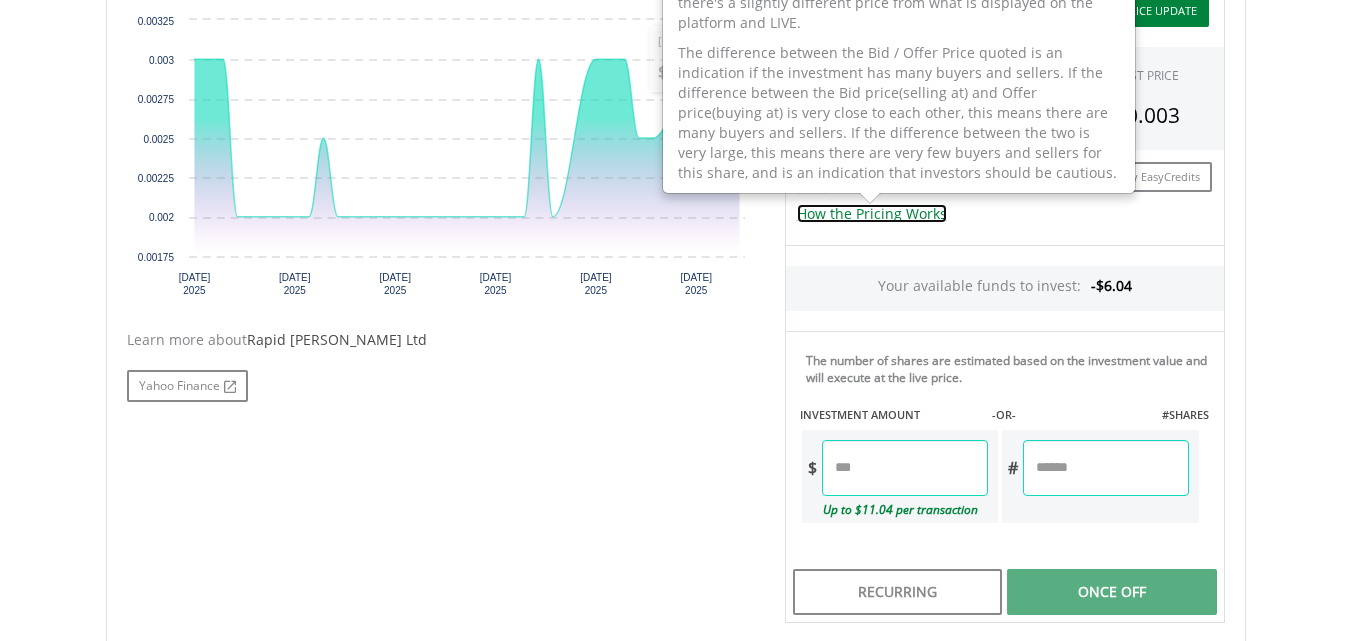click on "How the Pricing Works" at bounding box center [872, 213] 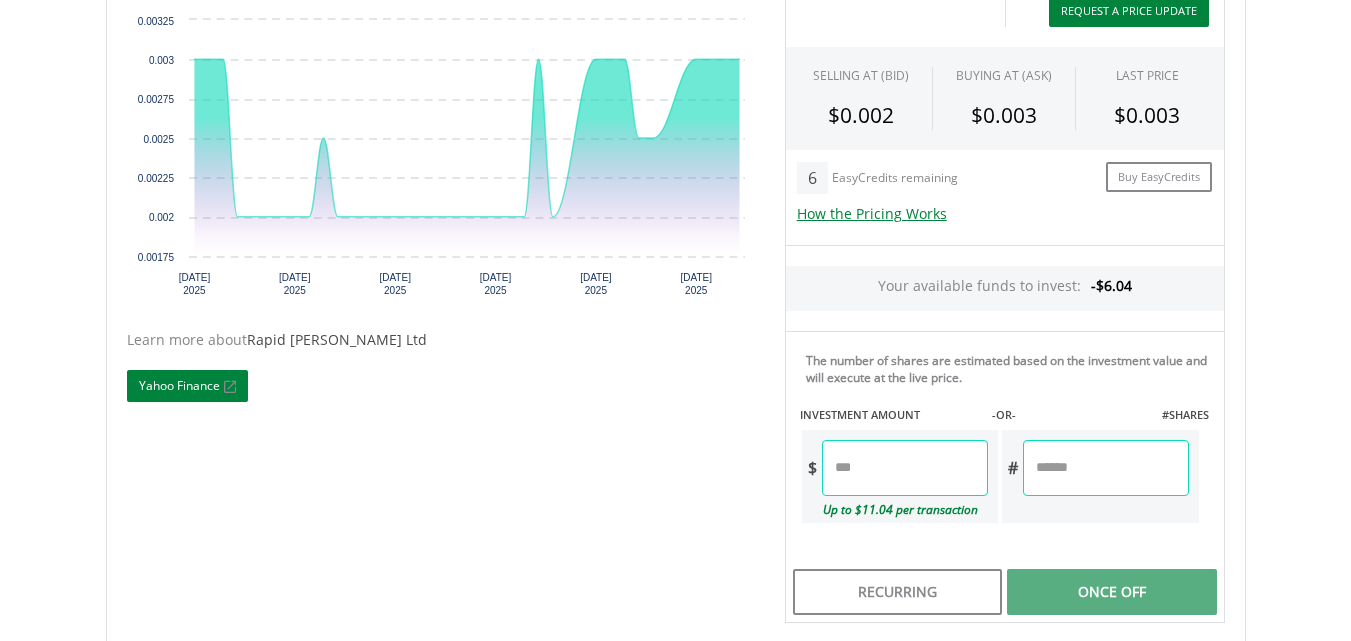 click on "Yahoo Finance" at bounding box center [187, 386] 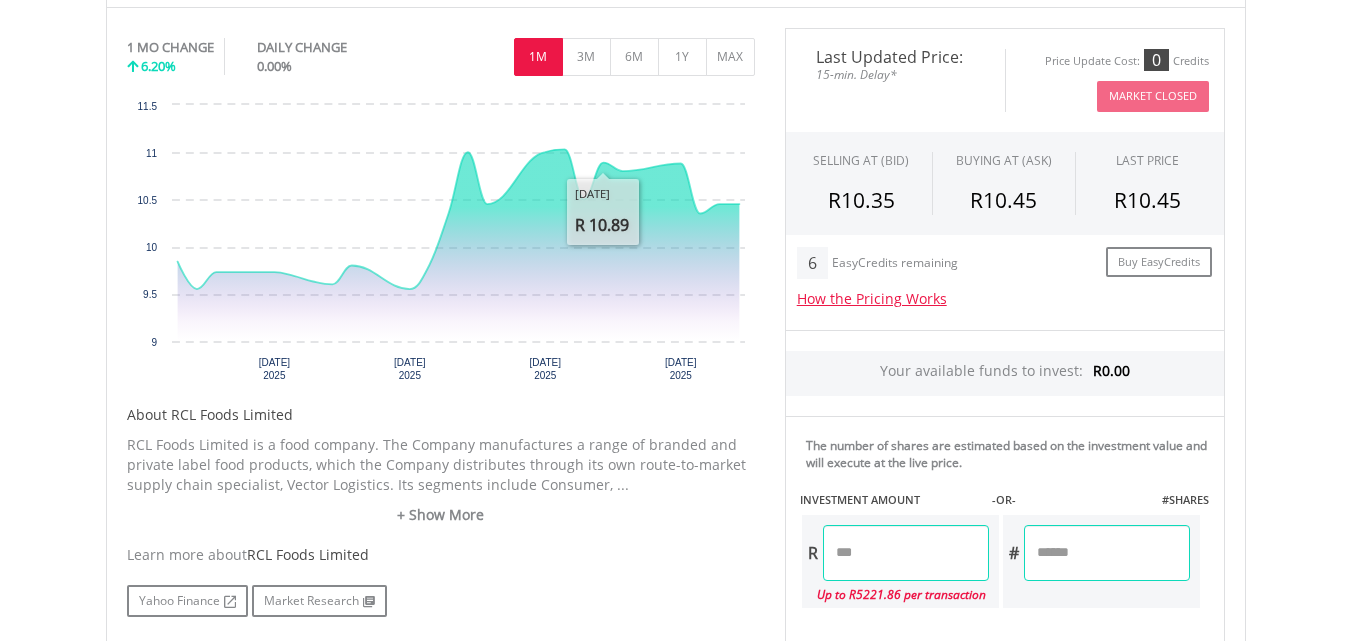 scroll, scrollTop: 700, scrollLeft: 0, axis: vertical 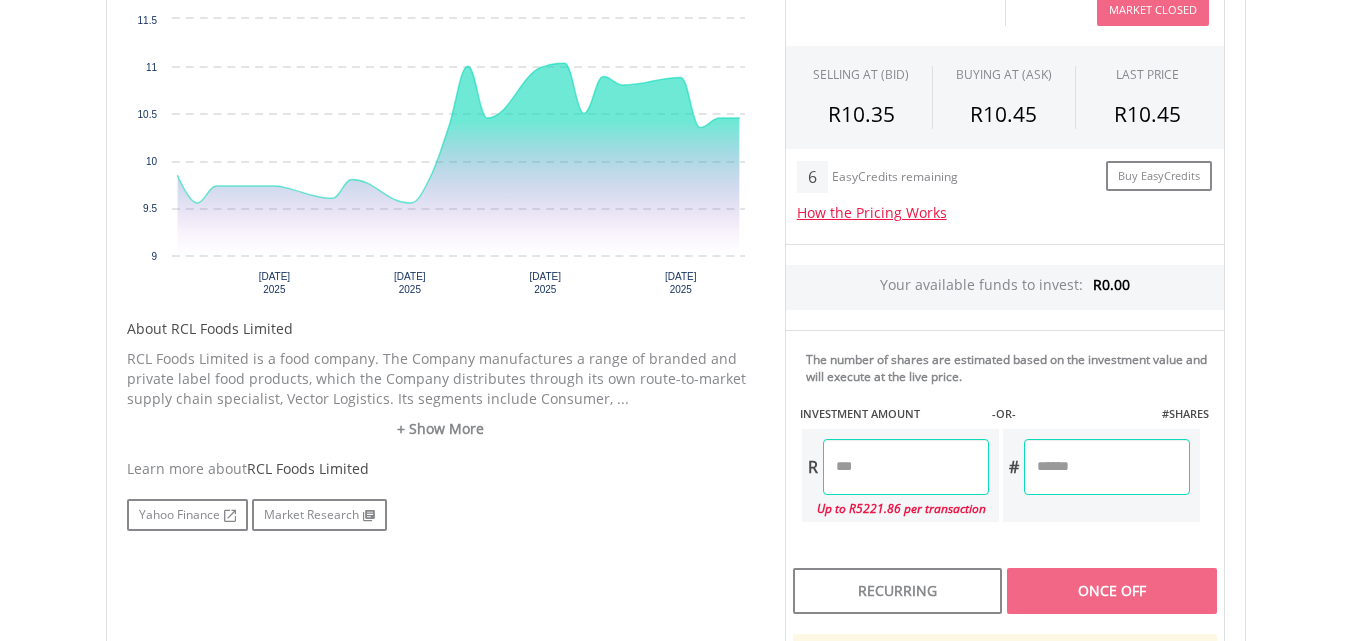 click on "+ Show More" at bounding box center (441, 429) 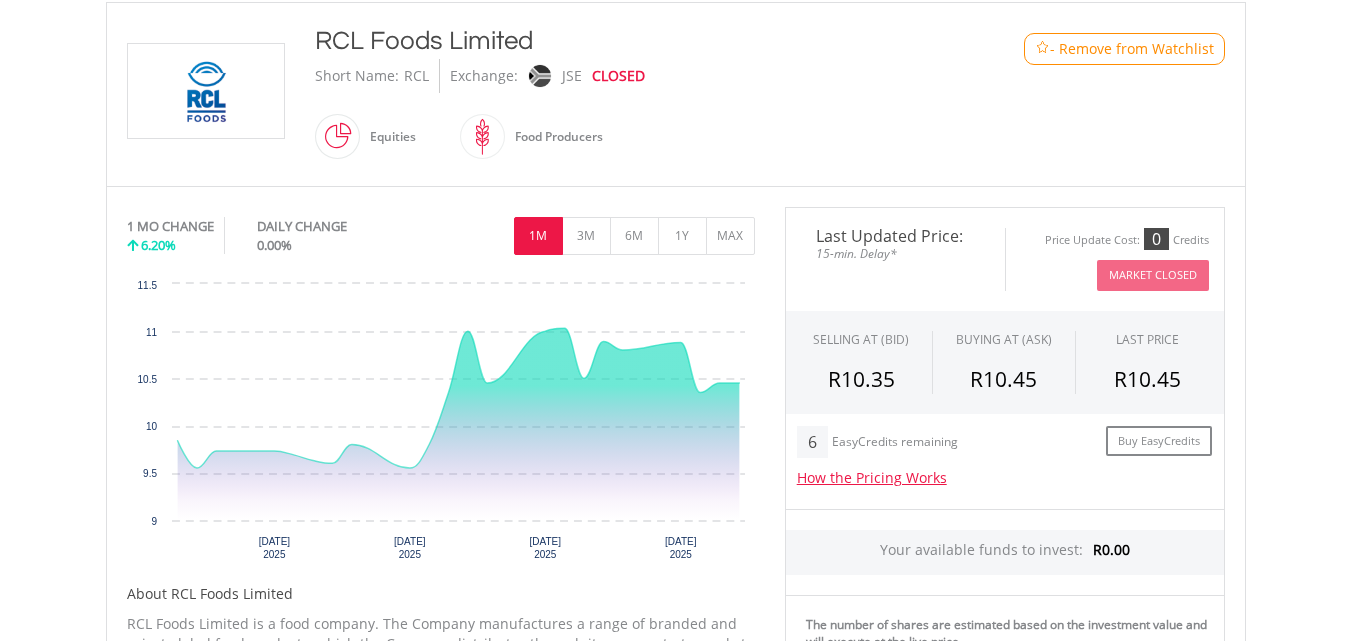 scroll, scrollTop: 400, scrollLeft: 0, axis: vertical 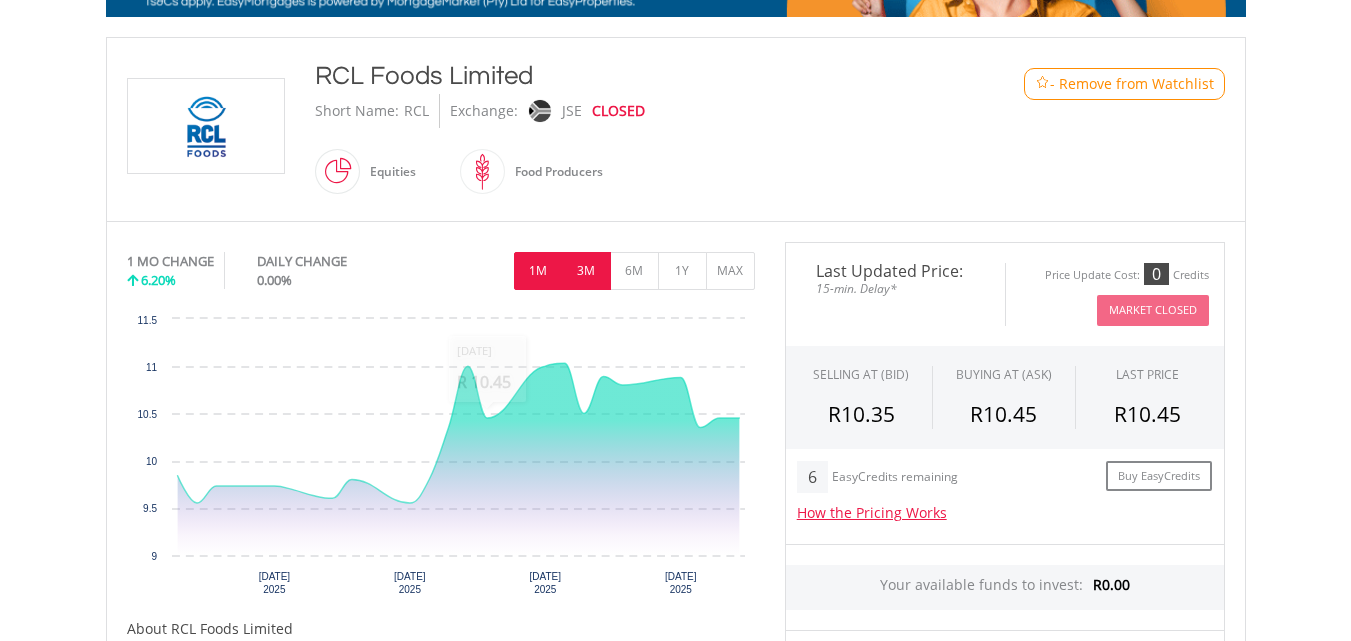click on "3M" at bounding box center [586, 271] 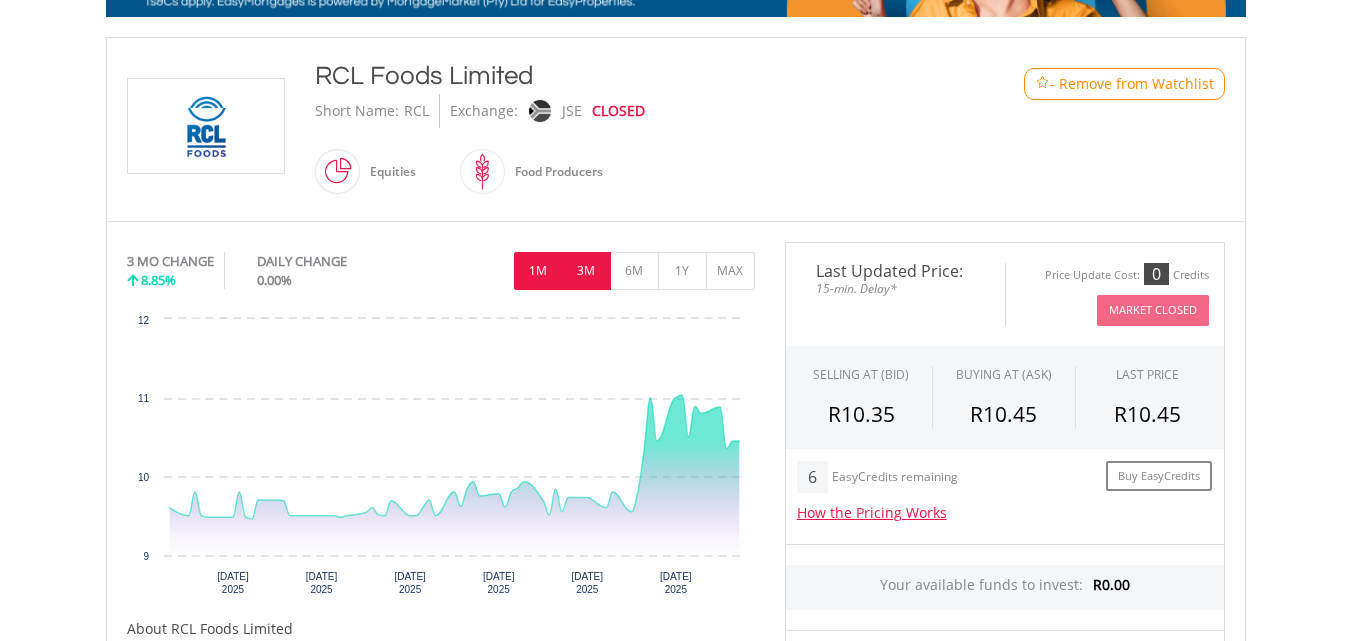 click on "1M" at bounding box center [538, 271] 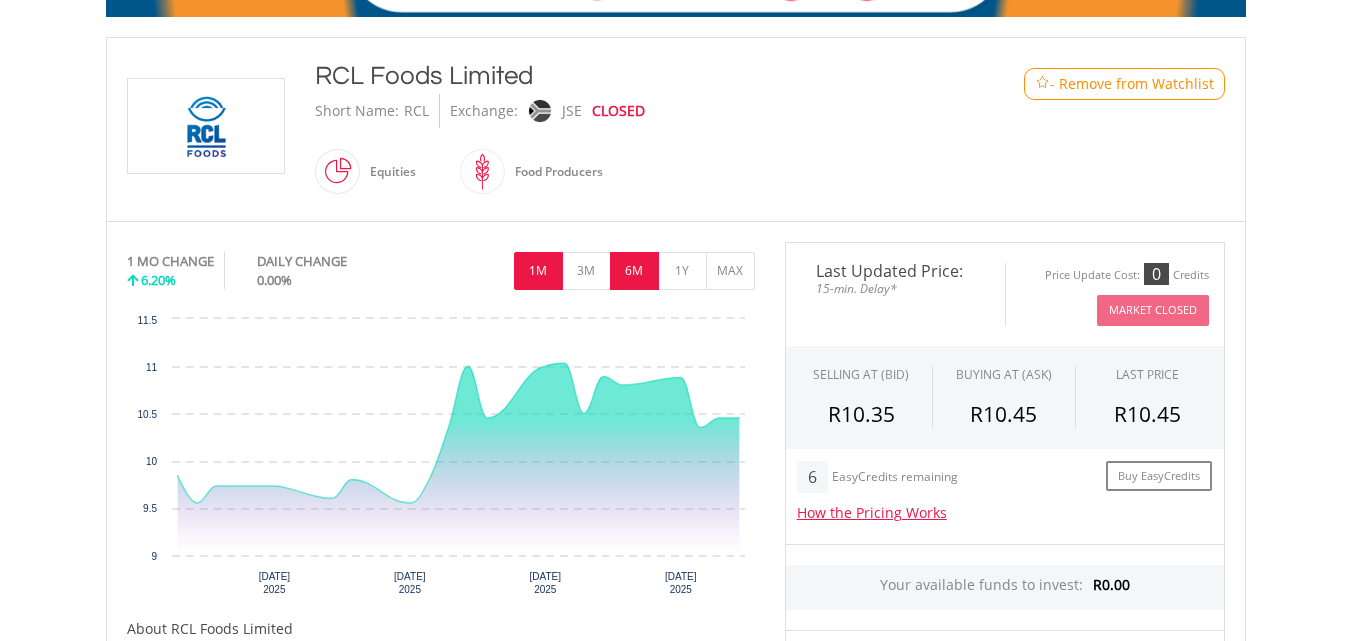 click on "6M" at bounding box center [634, 271] 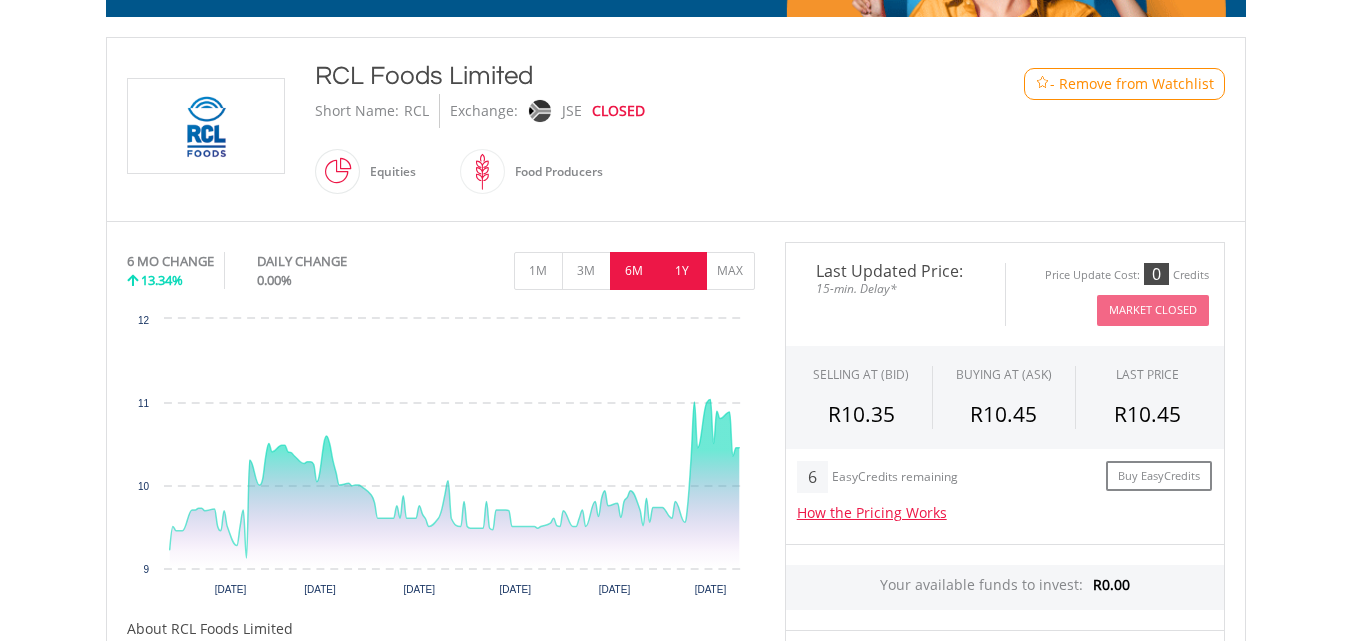 click on "1Y" at bounding box center (682, 271) 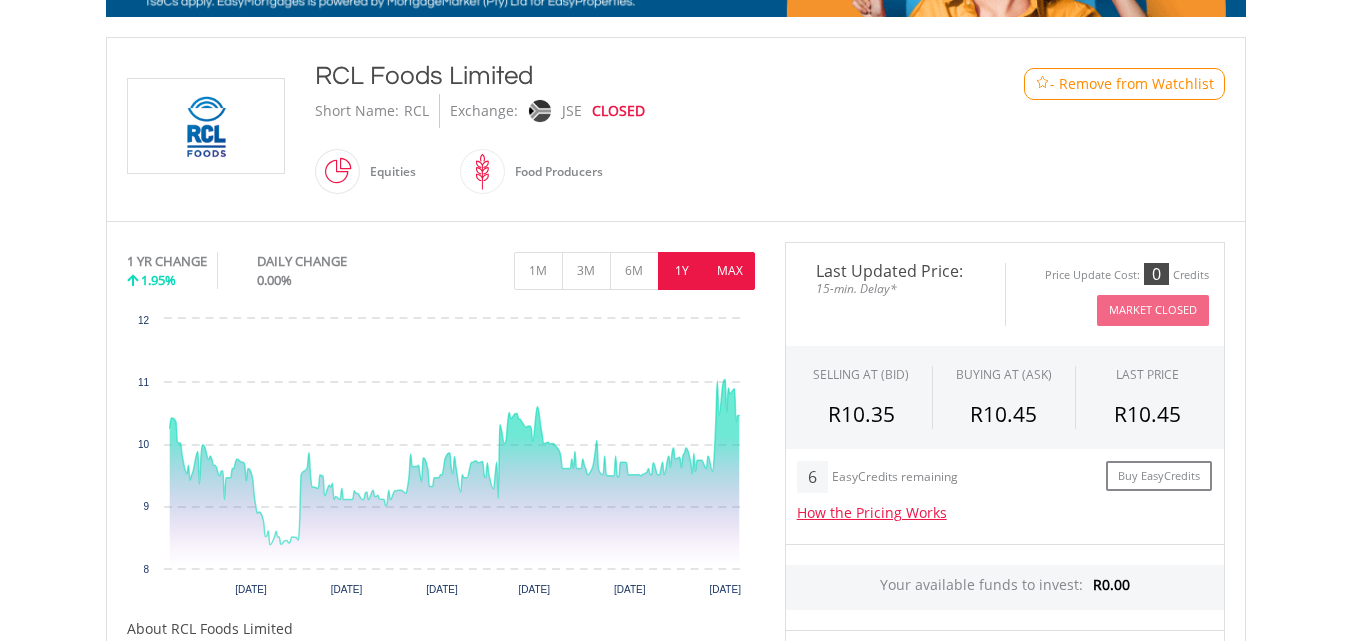 click on "MAX" at bounding box center [730, 271] 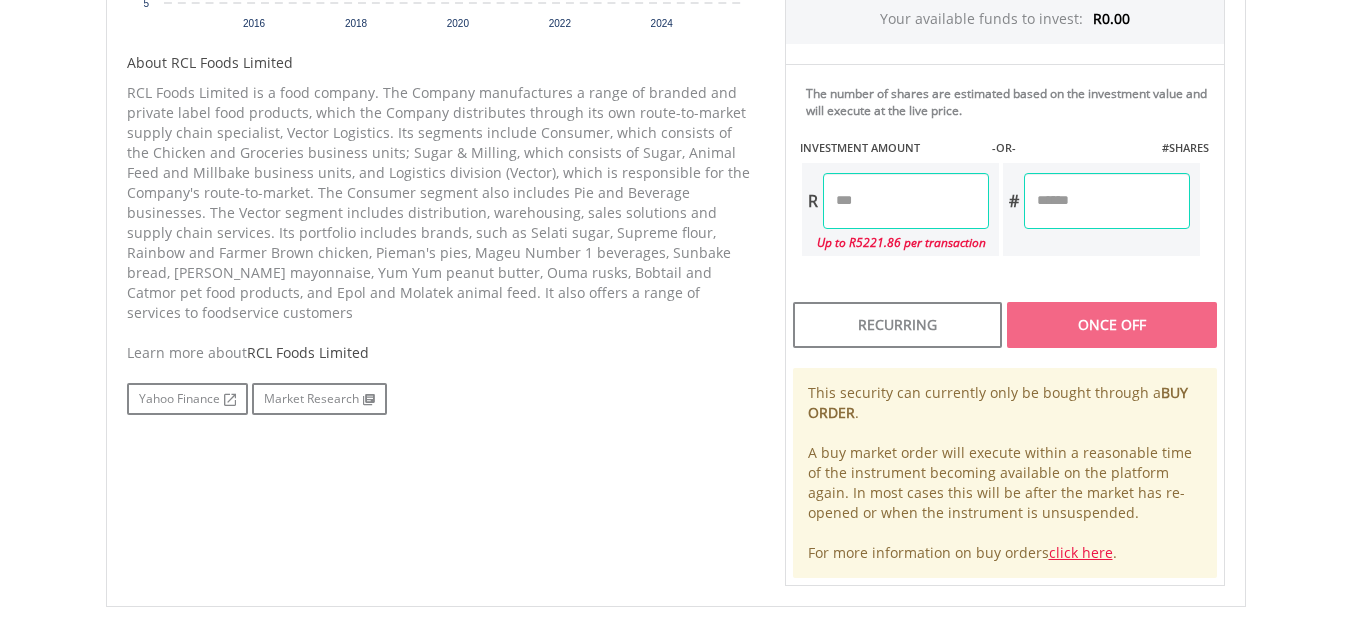 scroll, scrollTop: 1000, scrollLeft: 0, axis: vertical 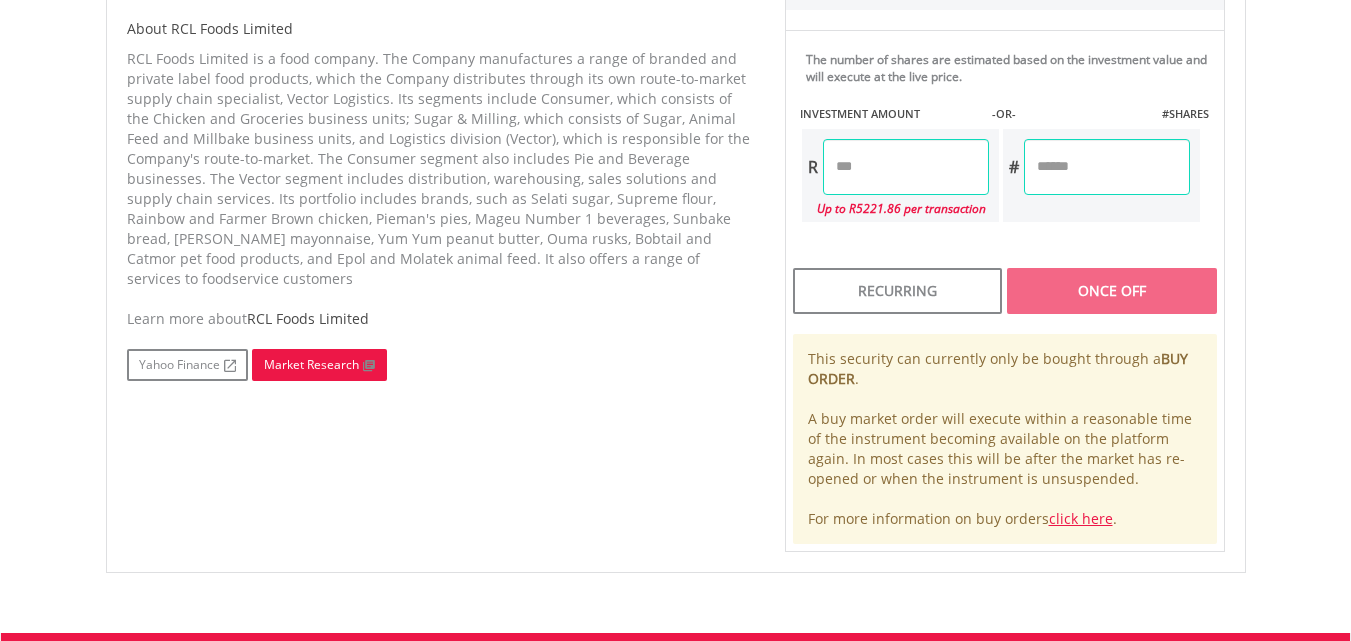 click on "Market Research" at bounding box center [319, 365] 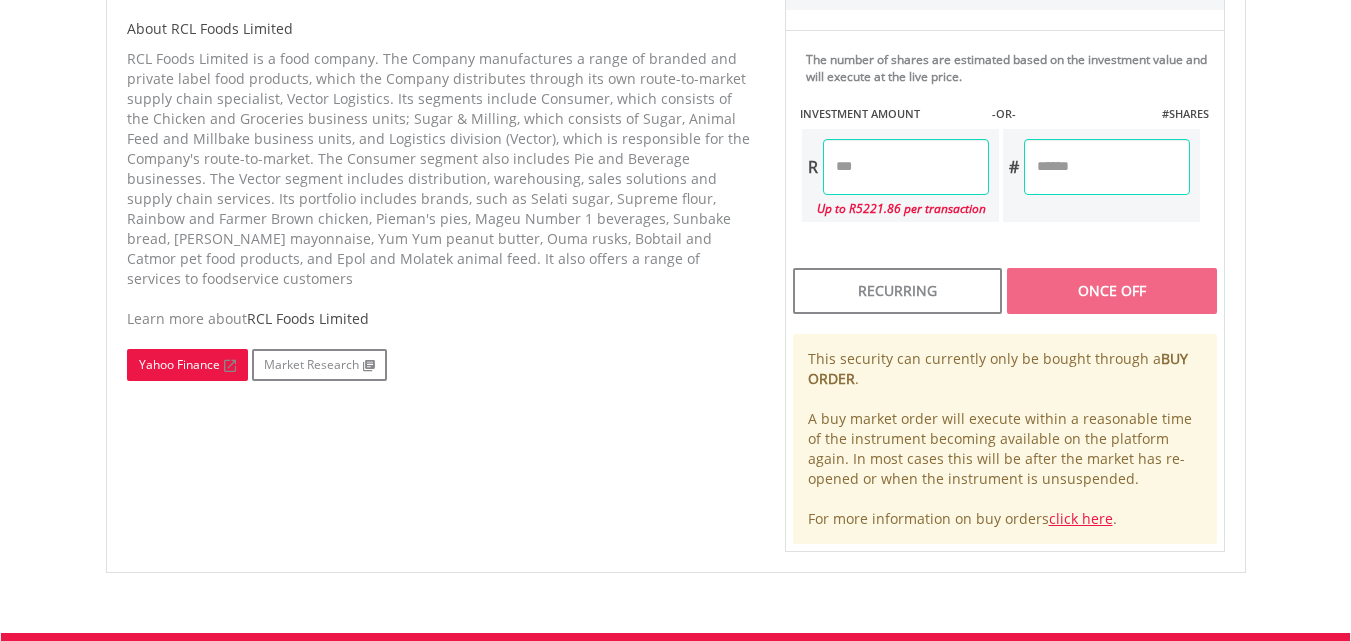 click on "Yahoo Finance" at bounding box center [187, 365] 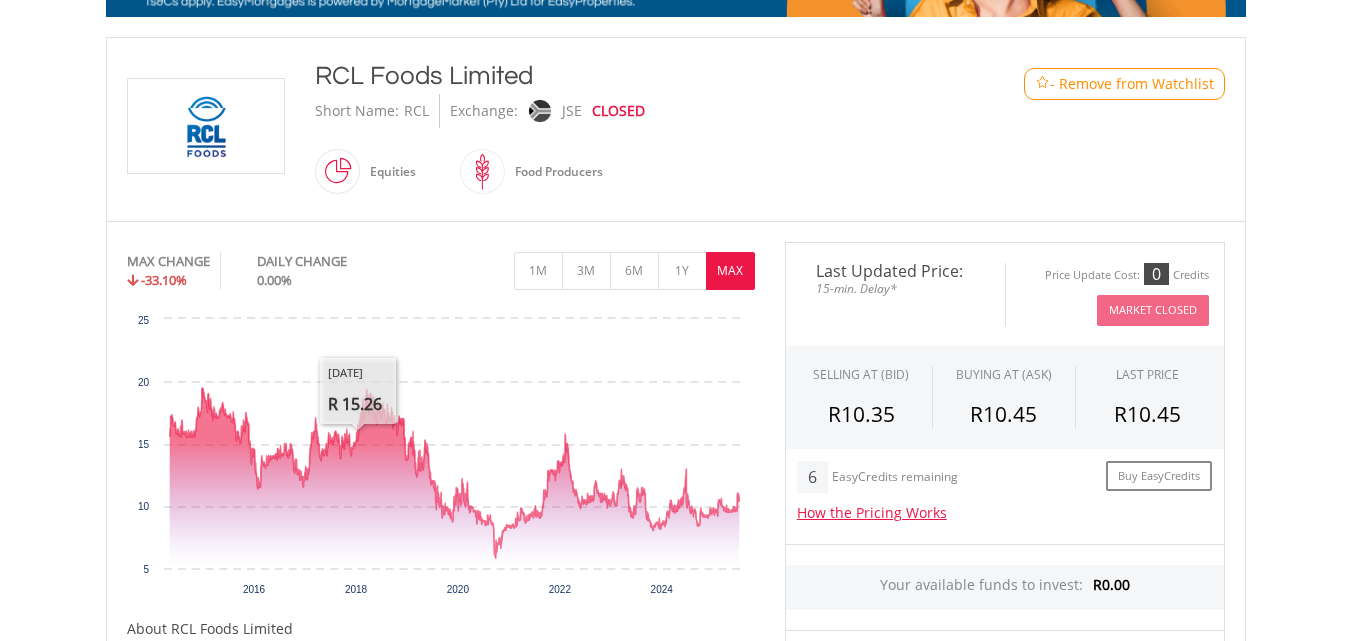 scroll, scrollTop: 399, scrollLeft: 0, axis: vertical 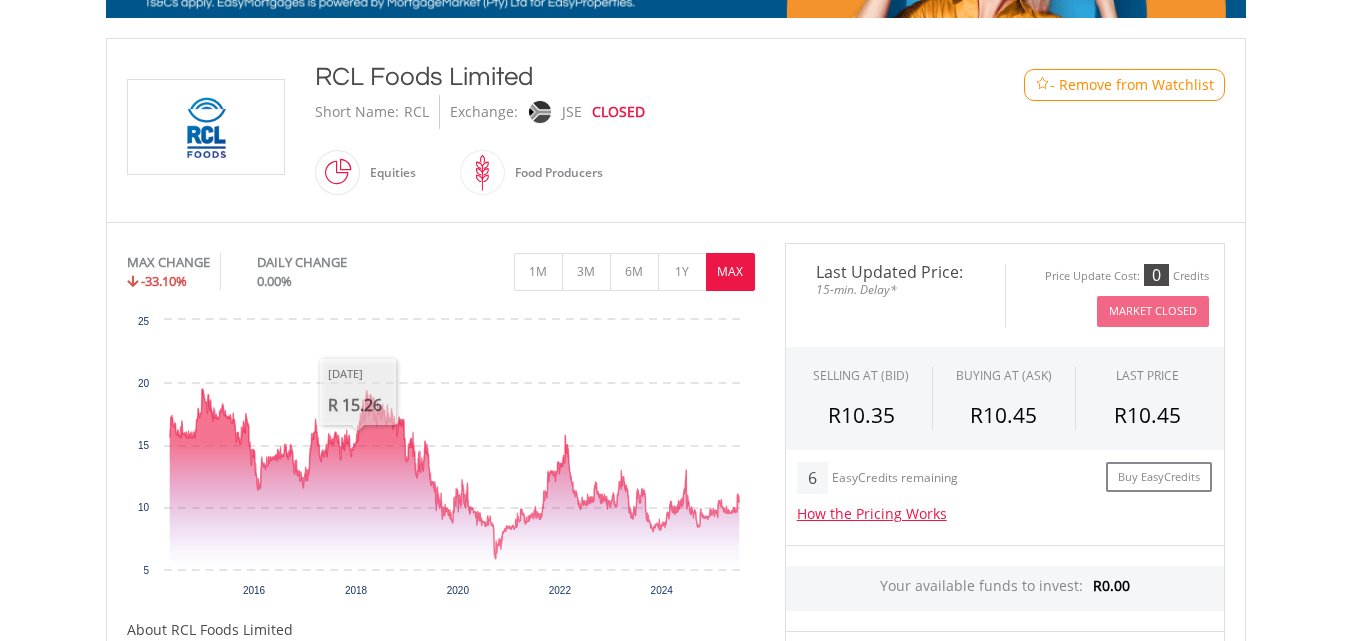 click on "Funds to invest:" at bounding box center [248, -195] 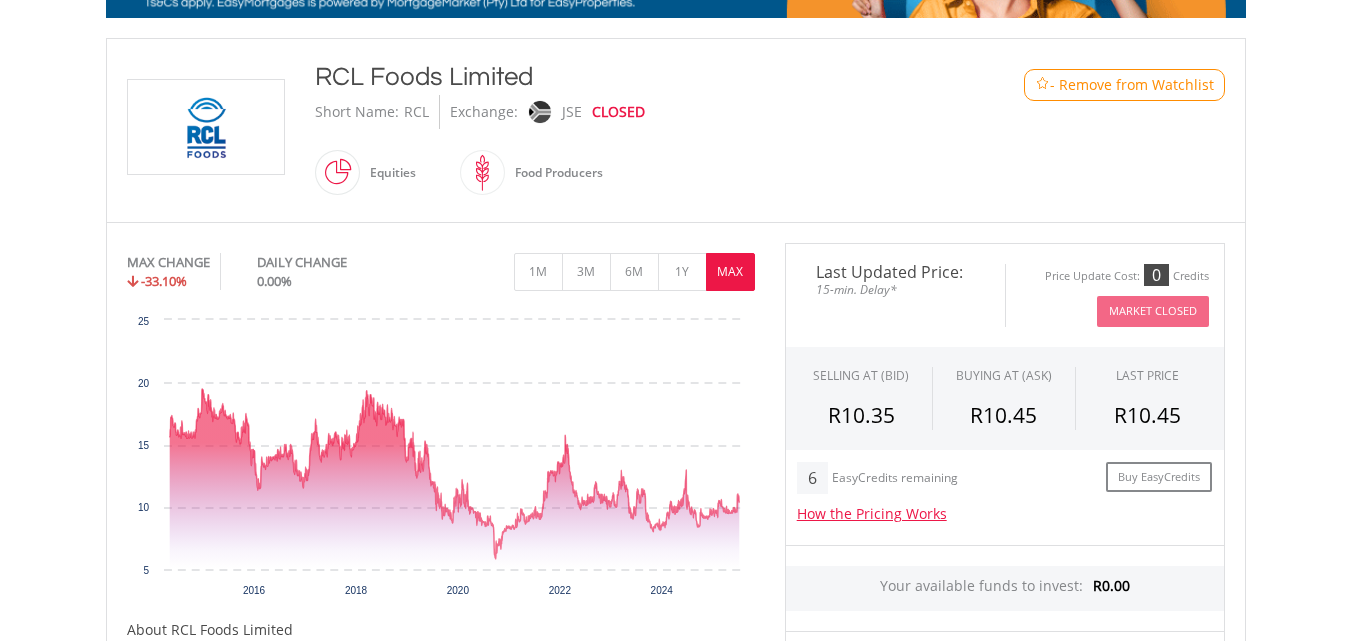 scroll, scrollTop: 0, scrollLeft: 0, axis: both 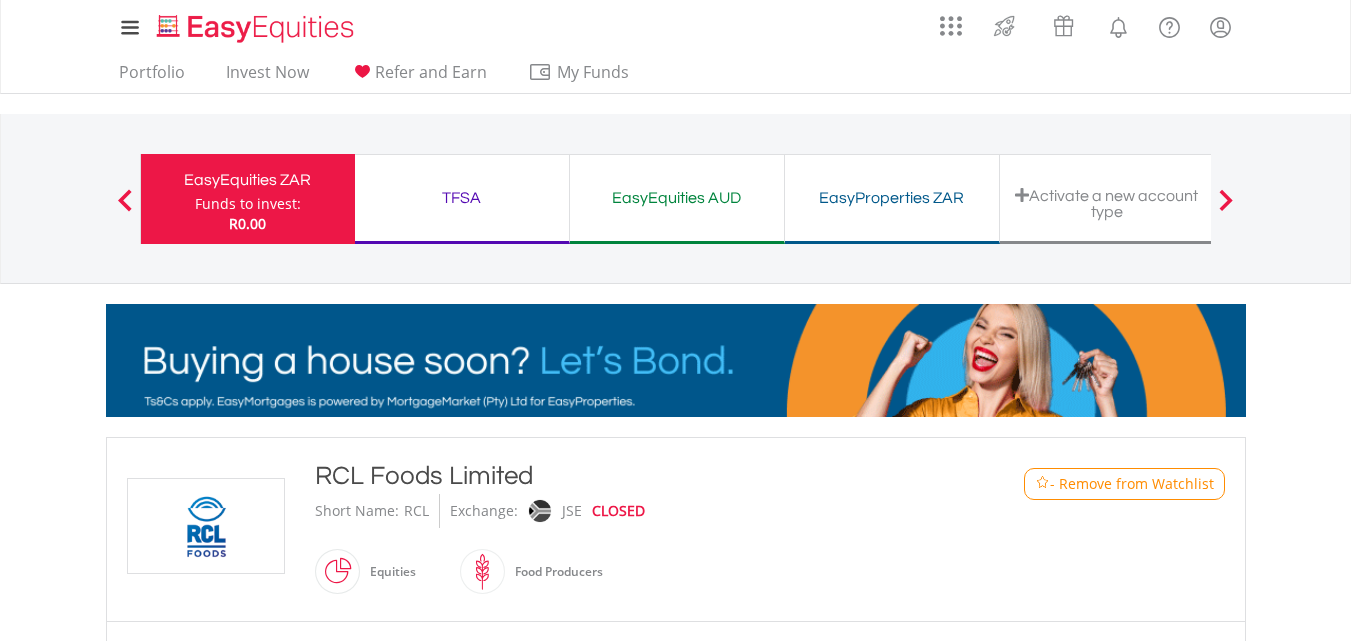 click on "Funds to invest:" at bounding box center (248, 204) 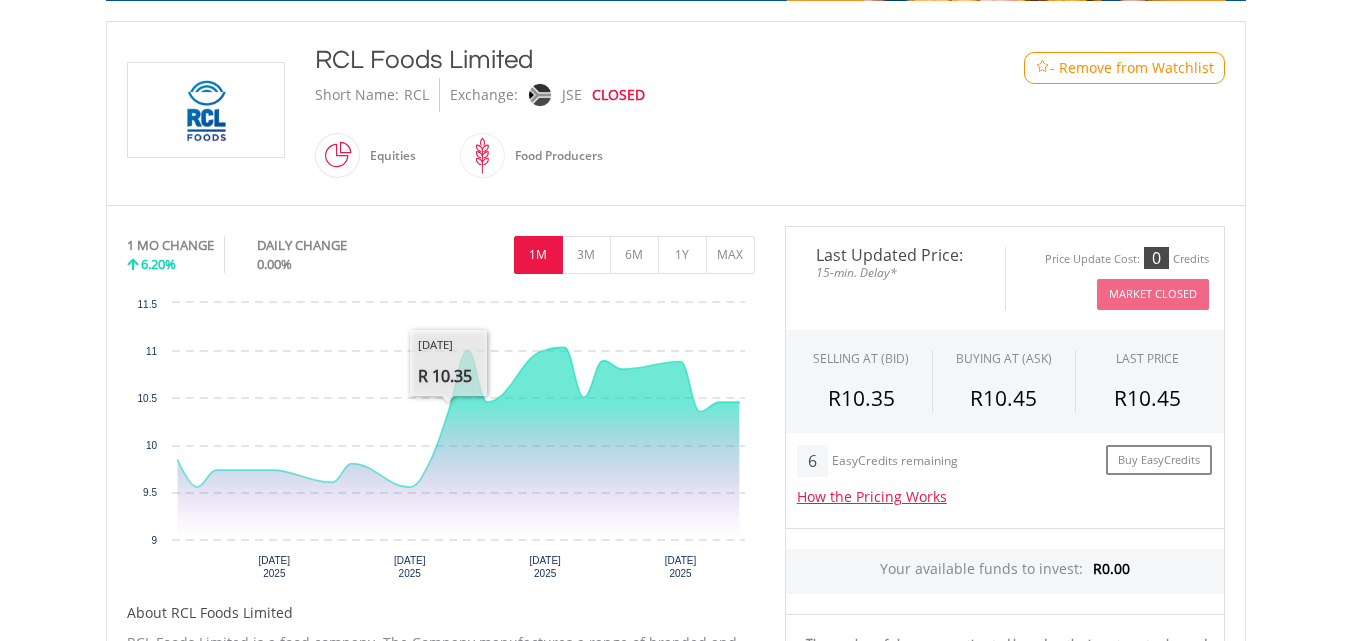 scroll, scrollTop: 0, scrollLeft: 0, axis: both 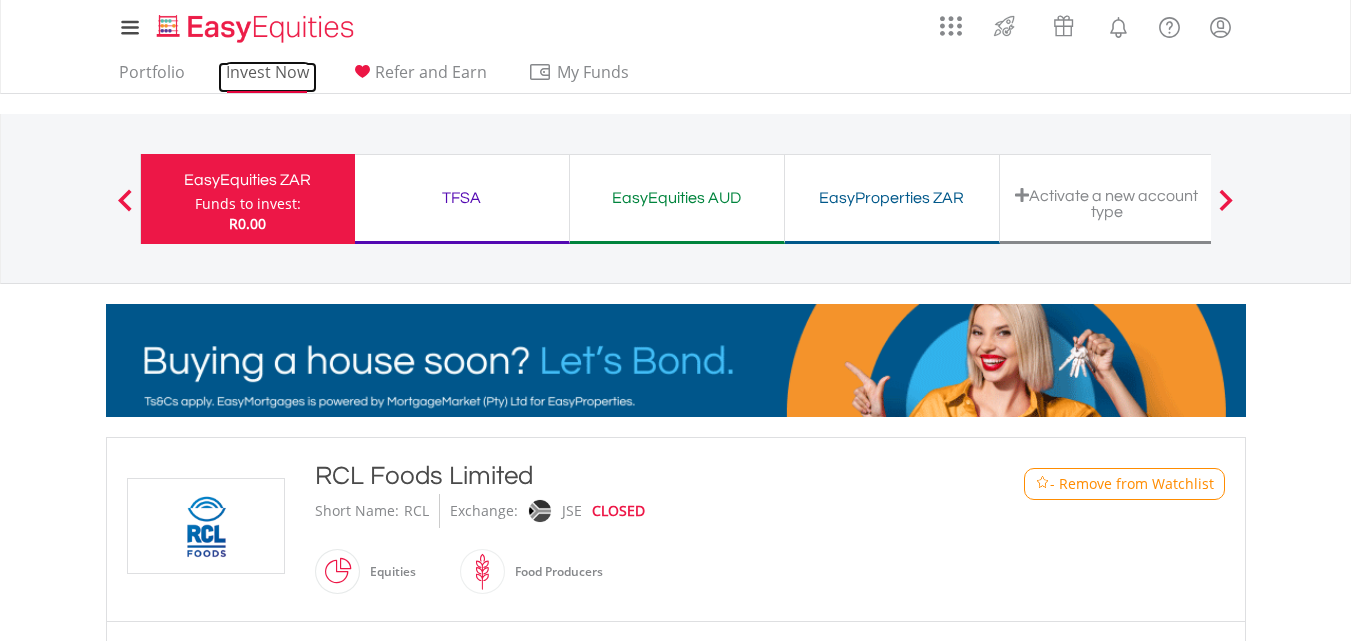 click on "Invest Now" at bounding box center (267, 77) 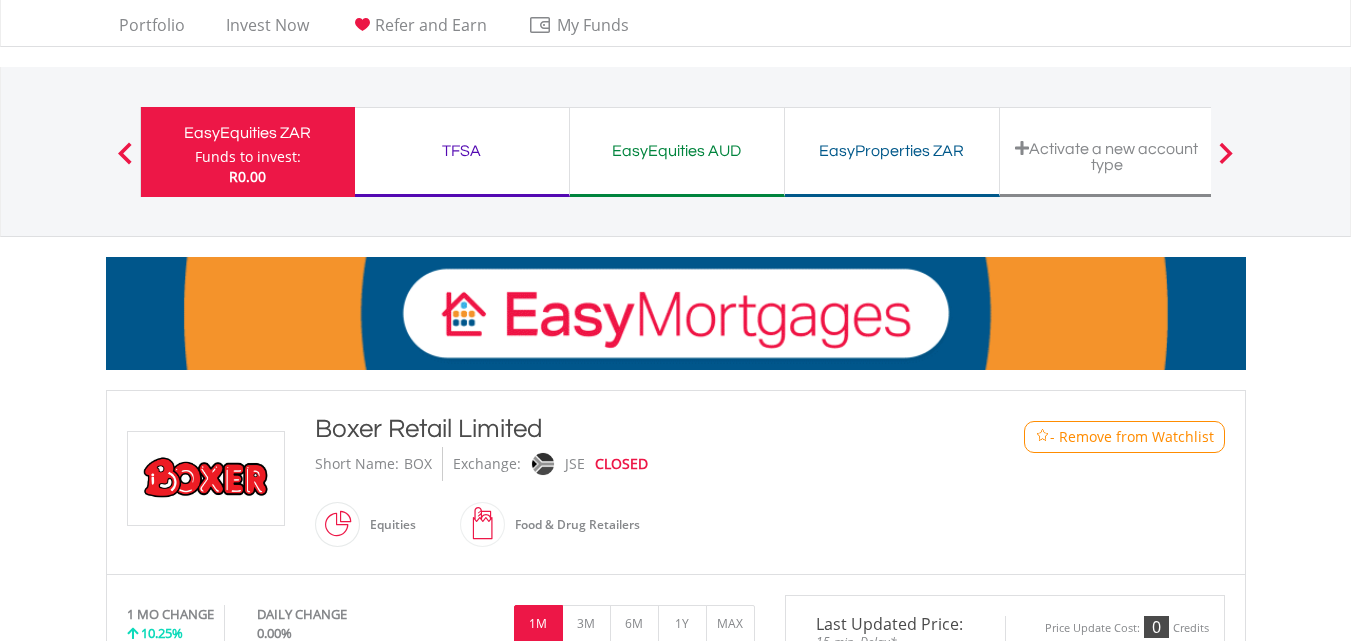 scroll, scrollTop: 300, scrollLeft: 0, axis: vertical 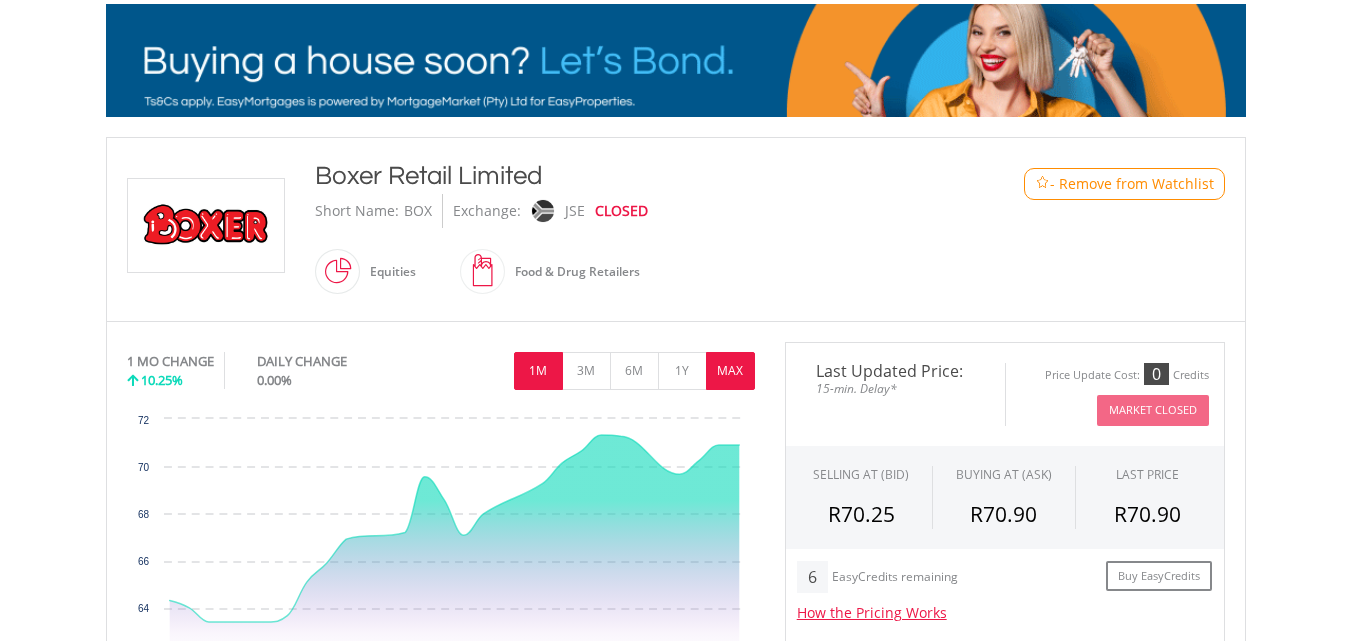 click on "MAX" at bounding box center [730, 371] 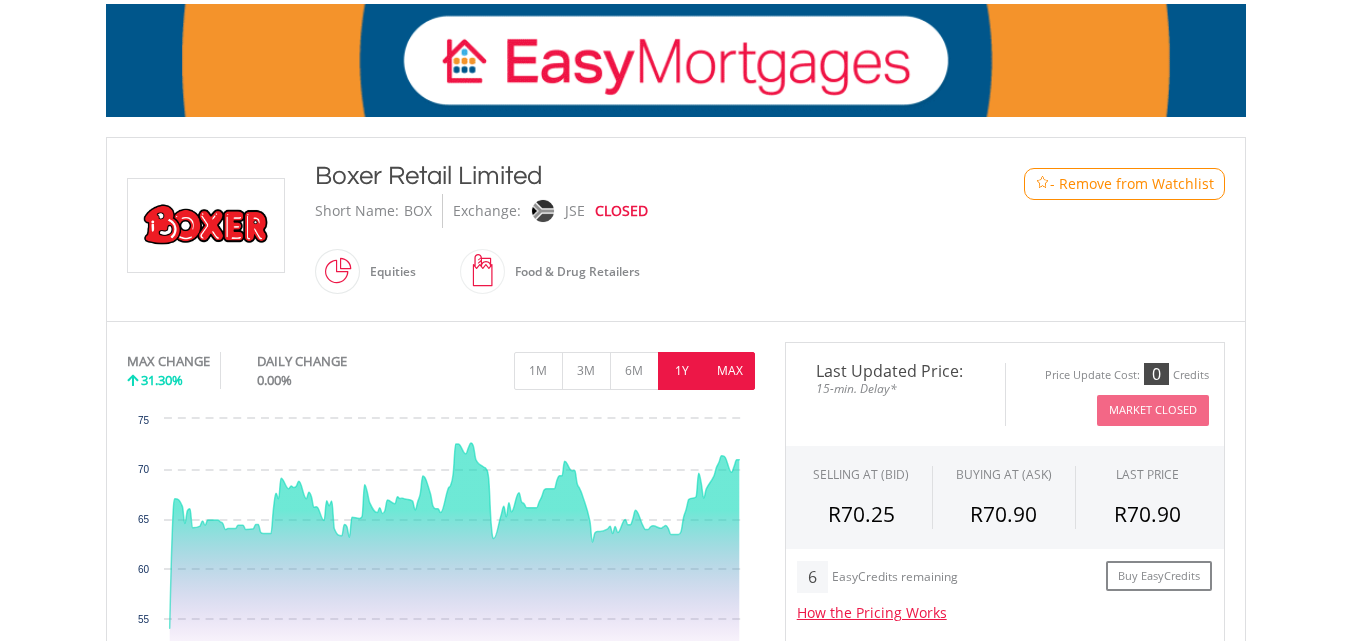 click on "1Y" at bounding box center [682, 371] 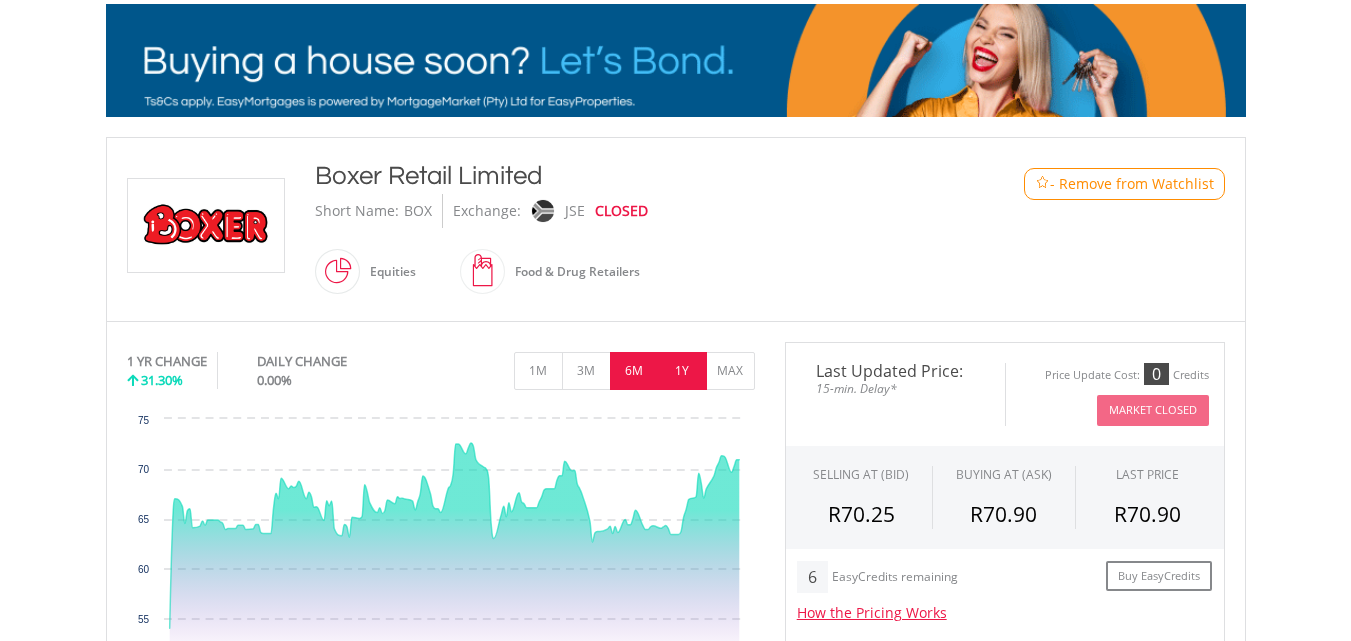 click on "6M" at bounding box center (634, 371) 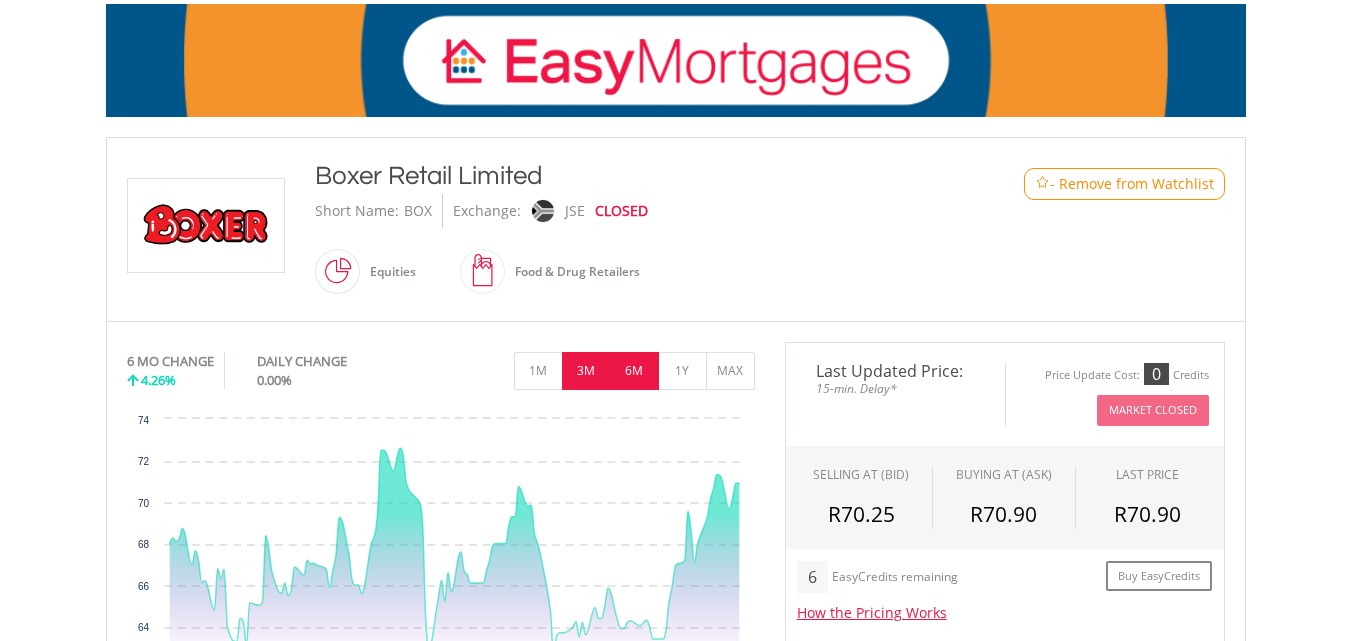 click on "3M" at bounding box center (586, 371) 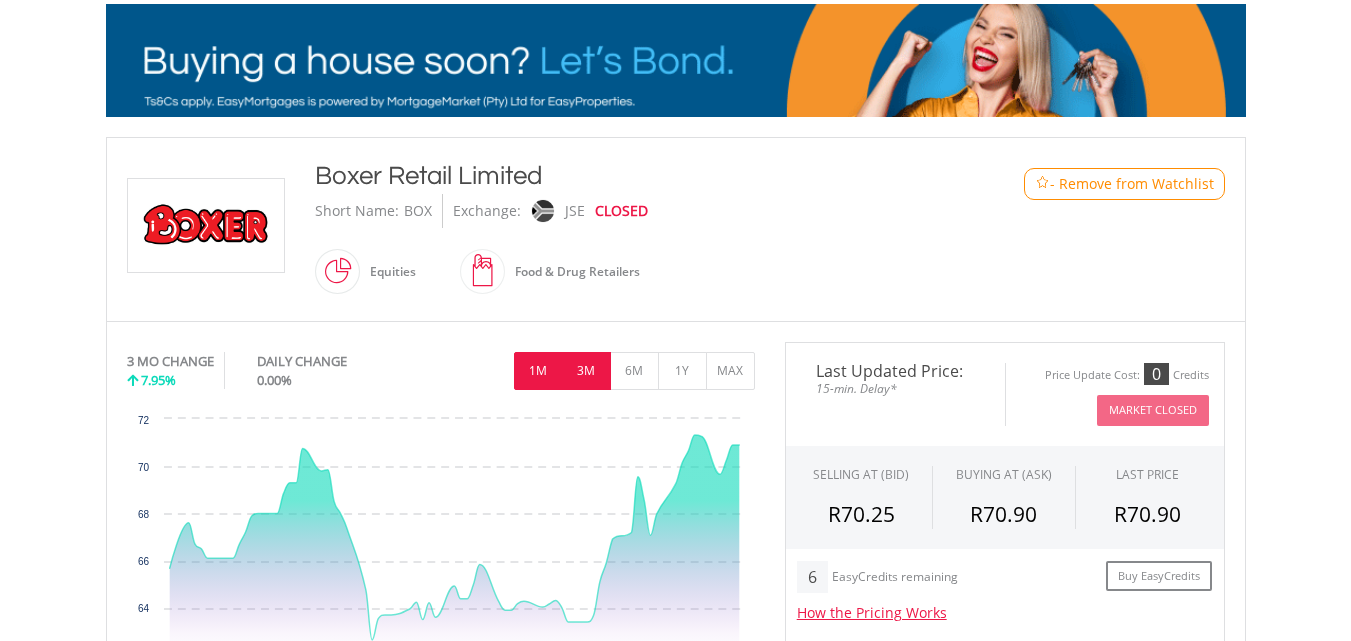 click on "1M" at bounding box center [538, 371] 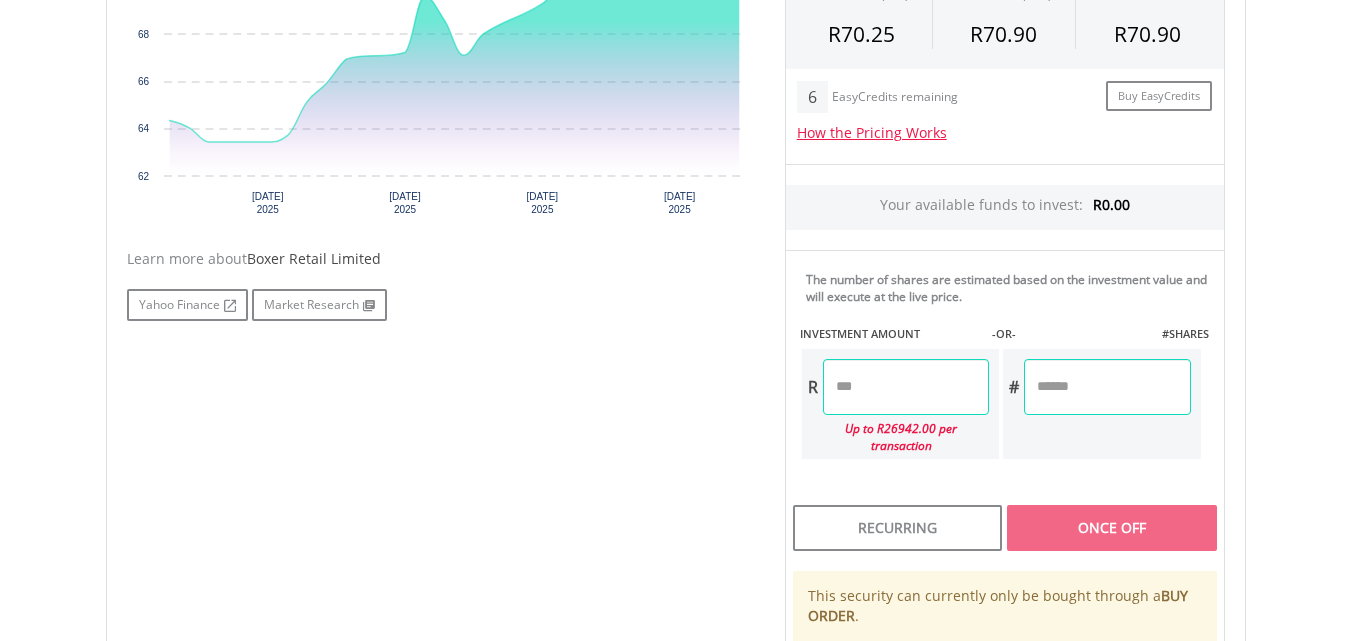 scroll, scrollTop: 800, scrollLeft: 0, axis: vertical 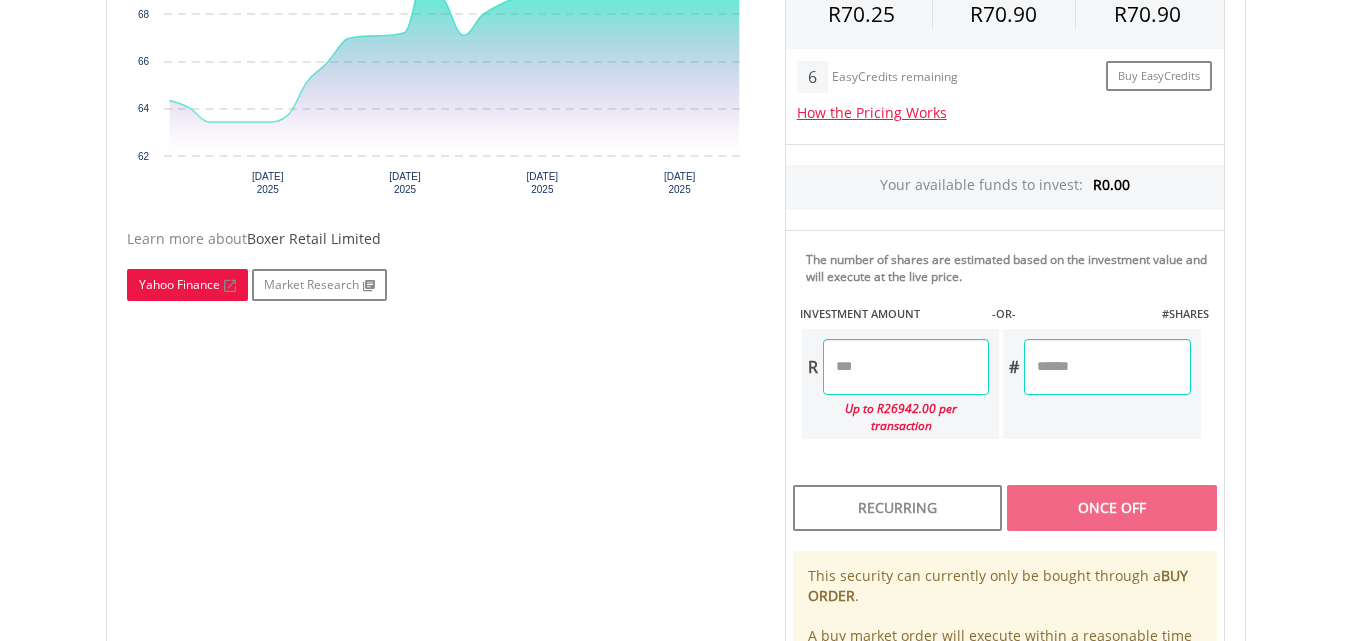 click on "Yahoo Finance" at bounding box center (187, 285) 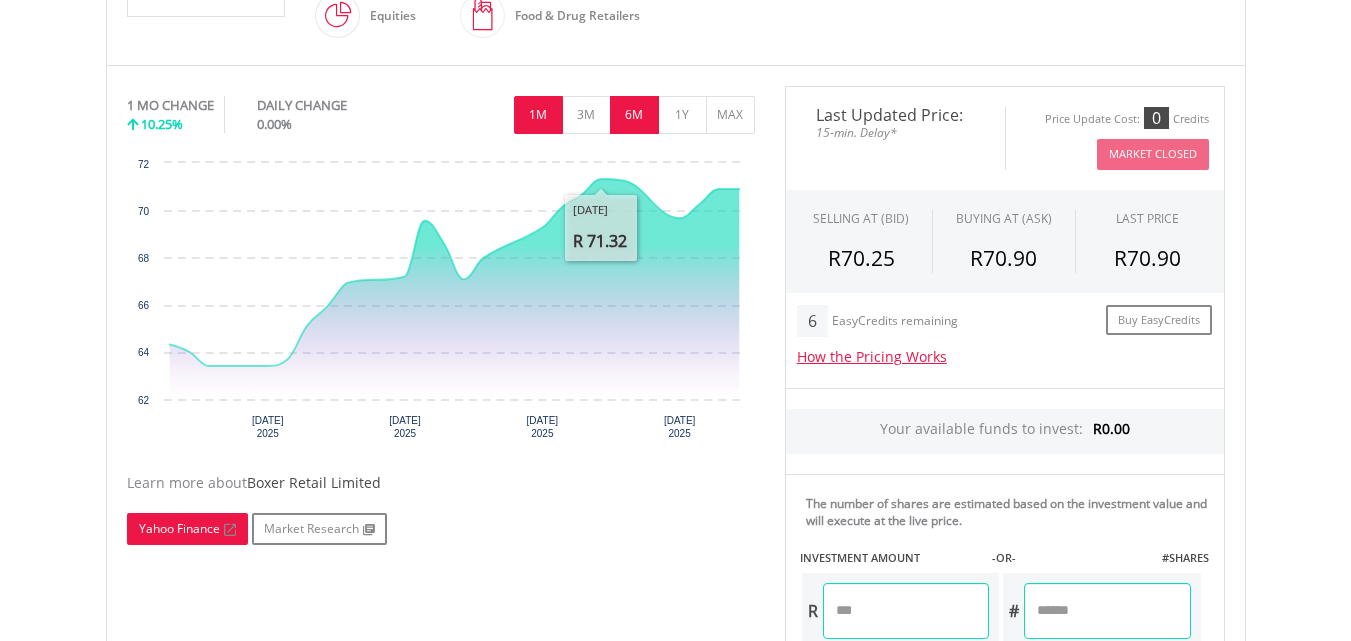 scroll, scrollTop: 500, scrollLeft: 0, axis: vertical 